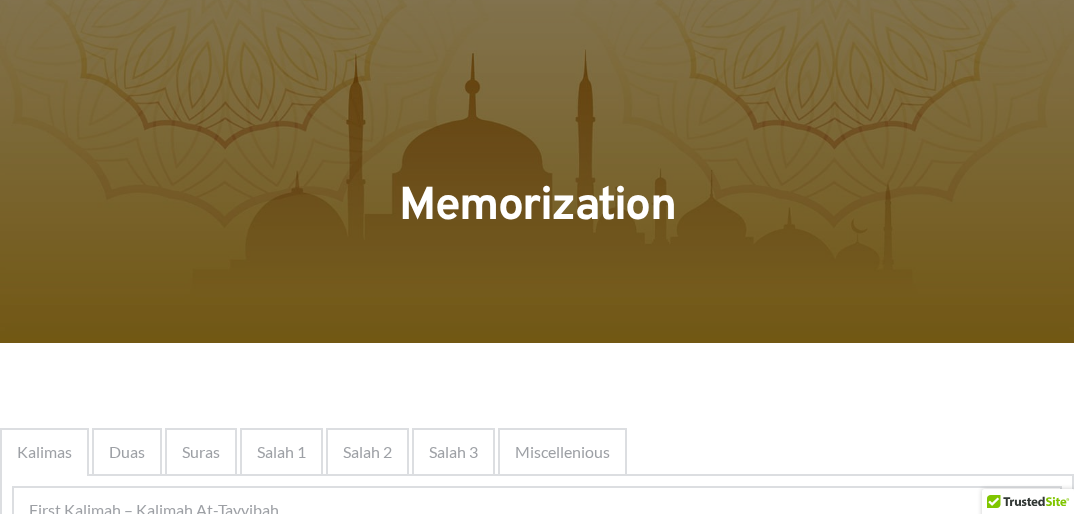 scroll, scrollTop: 374, scrollLeft: 0, axis: vertical 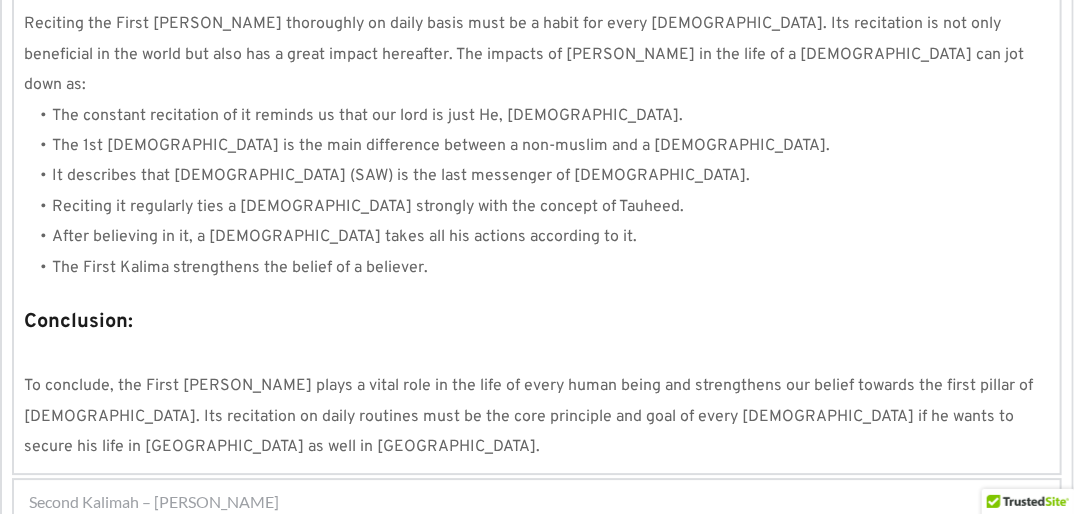click on "Second Kalimah – [PERSON_NAME]" at bounding box center [537, 502] 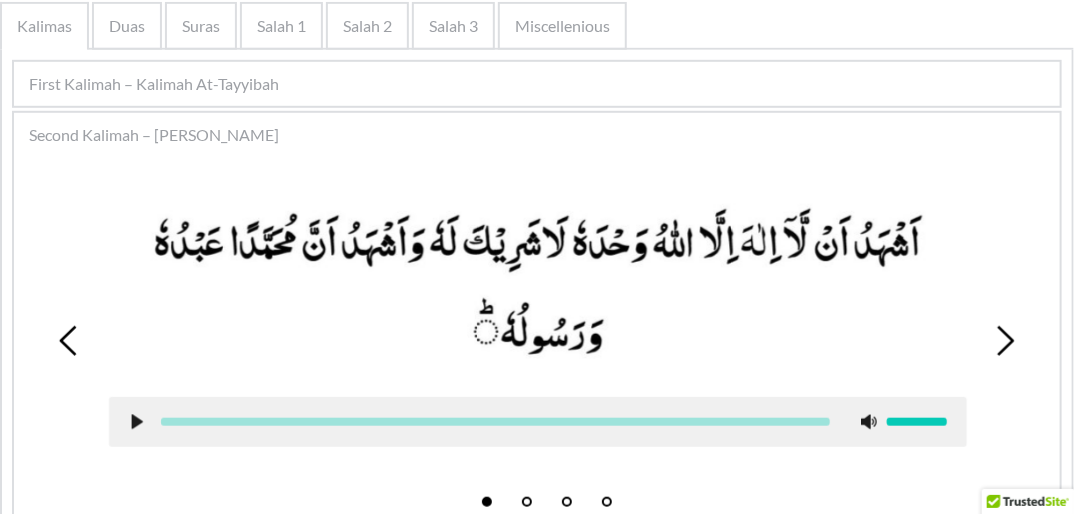 scroll, scrollTop: 415, scrollLeft: 0, axis: vertical 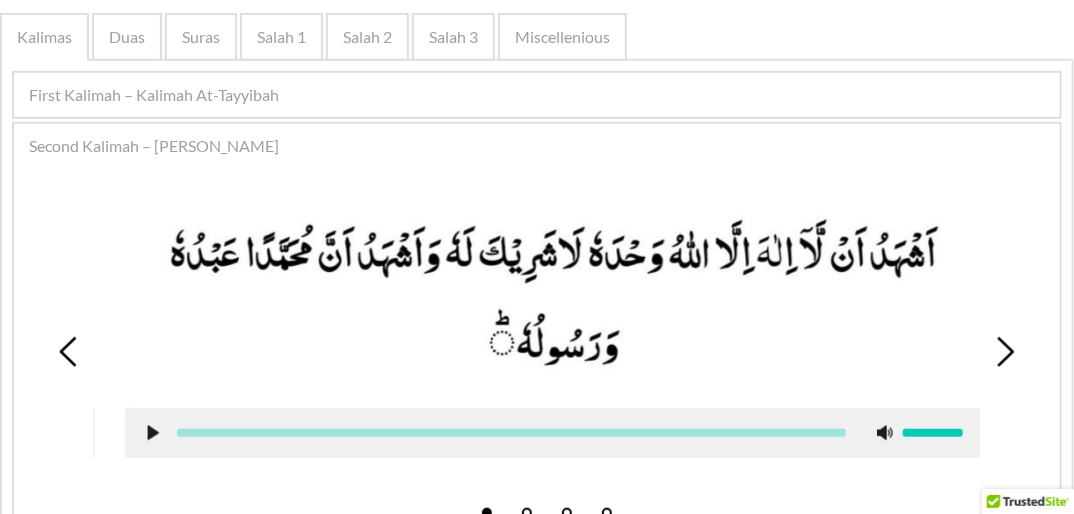 drag, startPoint x: 658, startPoint y: 274, endPoint x: 674, endPoint y: 272, distance: 16.124516 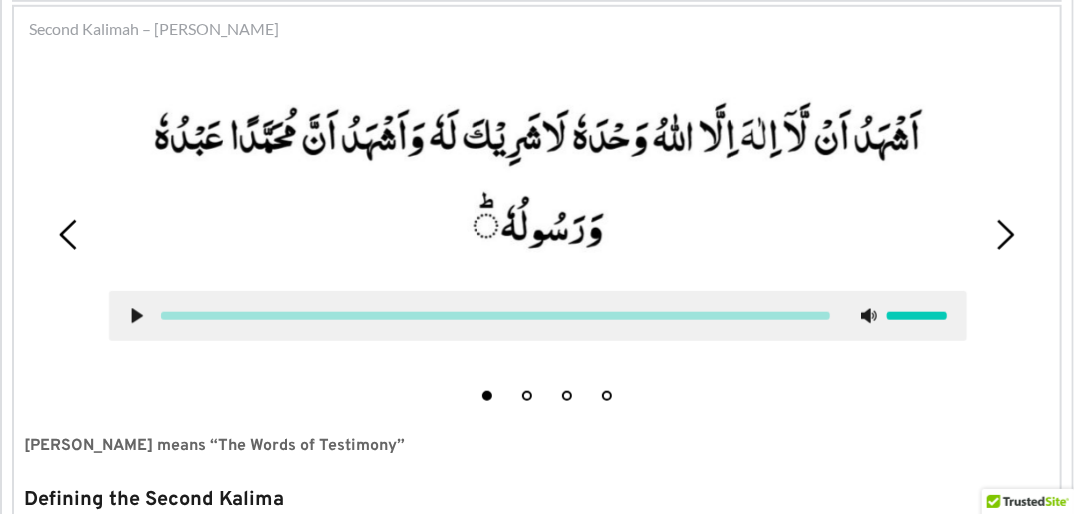 scroll, scrollTop: 548, scrollLeft: 0, axis: vertical 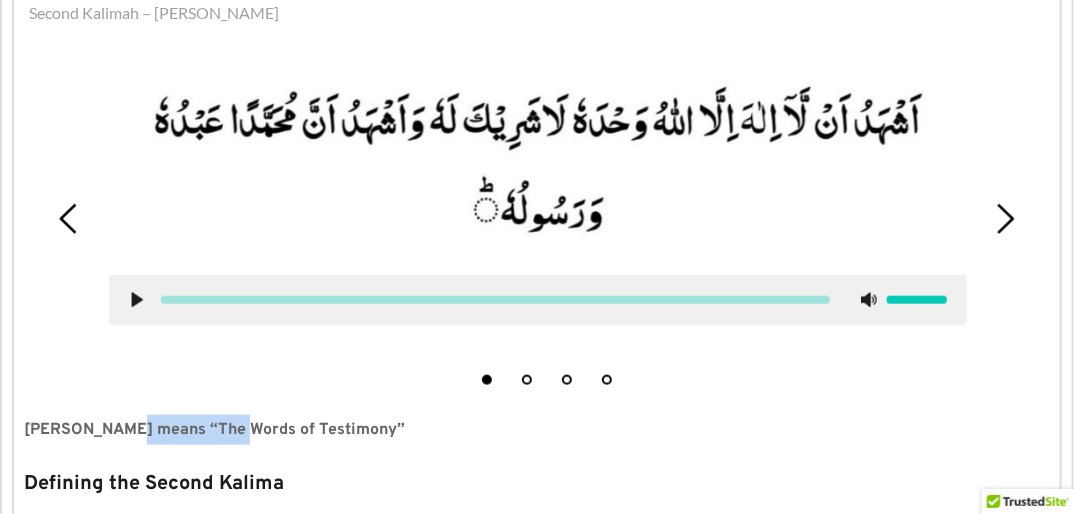 drag, startPoint x: 120, startPoint y: 427, endPoint x: 243, endPoint y: 424, distance: 123.03658 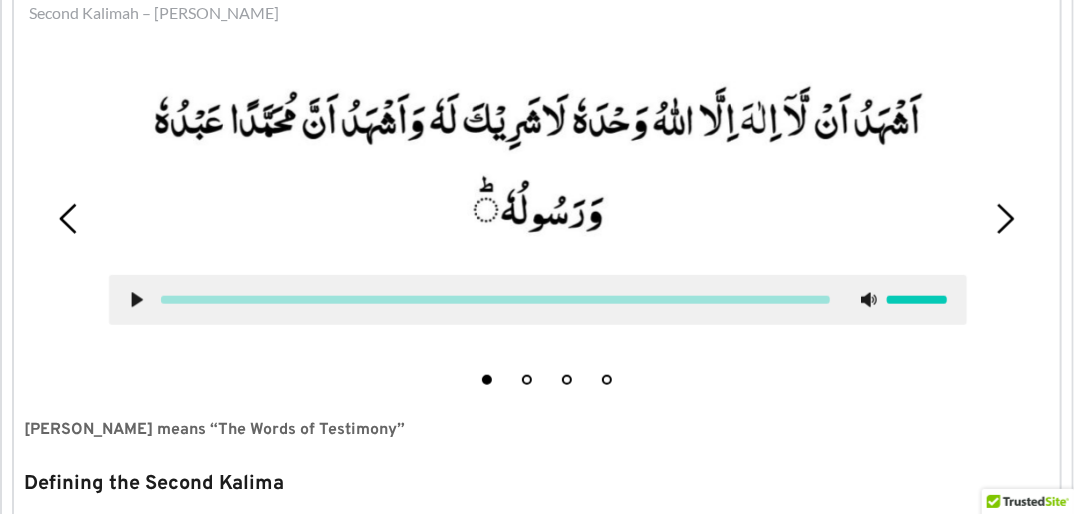 drag, startPoint x: 355, startPoint y: 422, endPoint x: 434, endPoint y: 424, distance: 79.025314 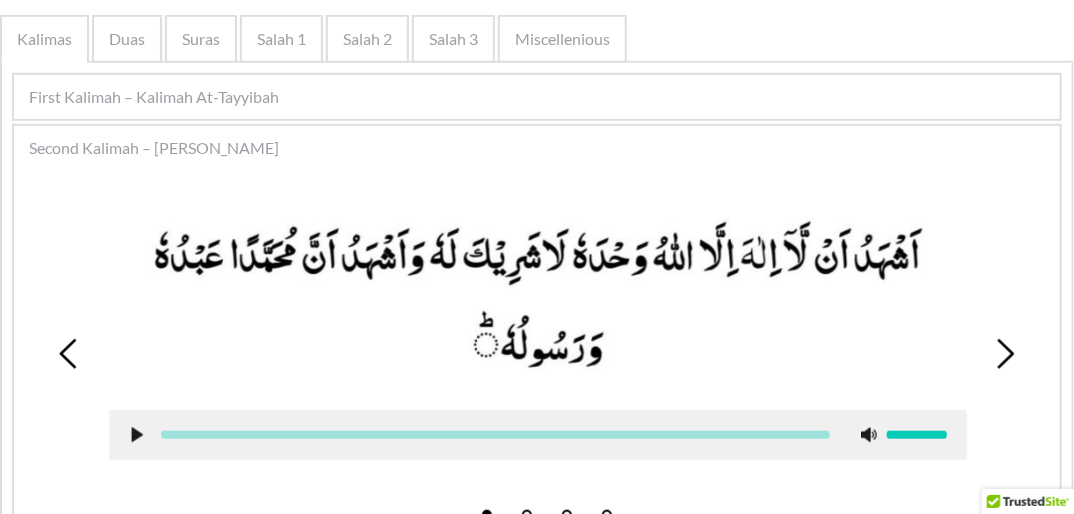 scroll, scrollTop: 401, scrollLeft: 0, axis: vertical 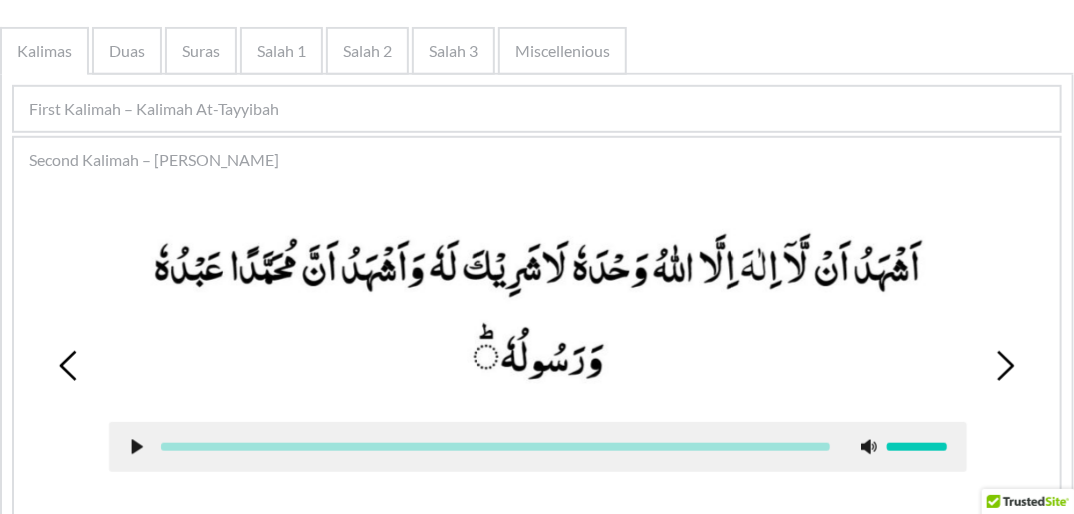 click on "1 2 3 4" at bounding box center (537, 366) 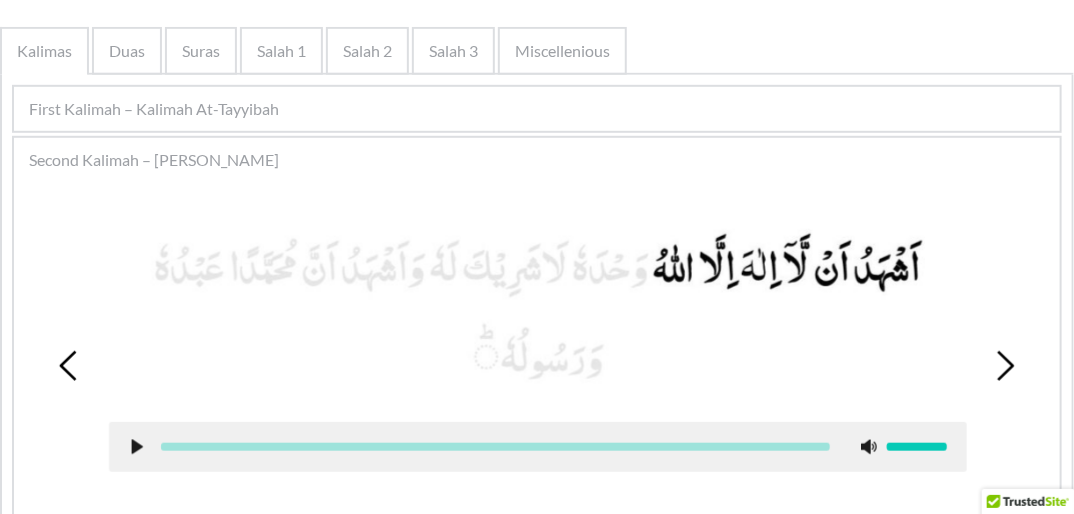 click 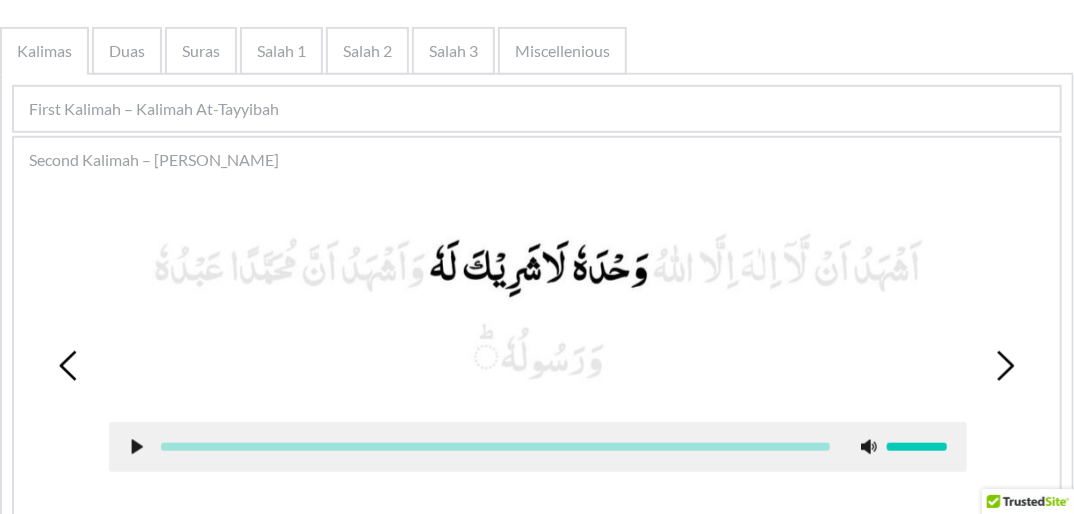 click 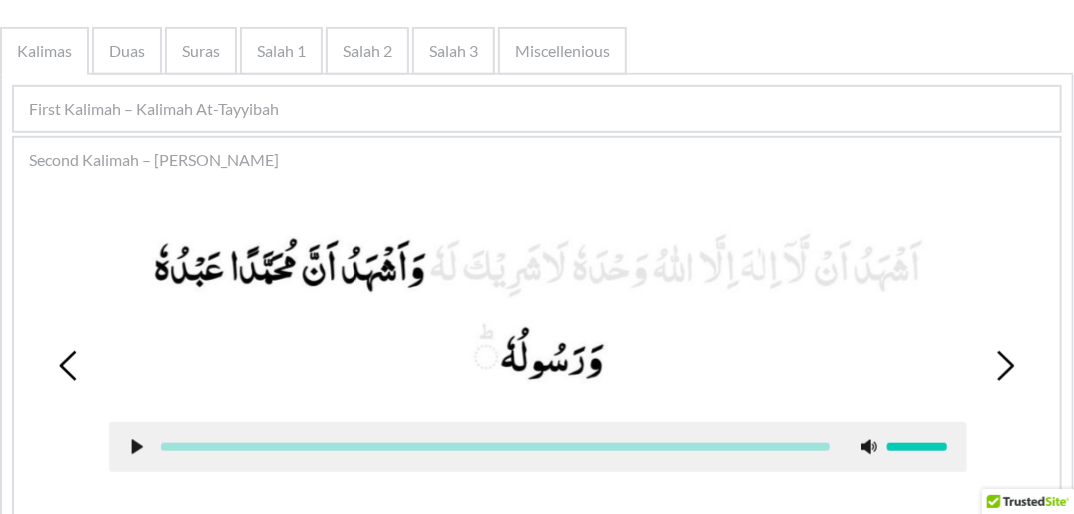 click 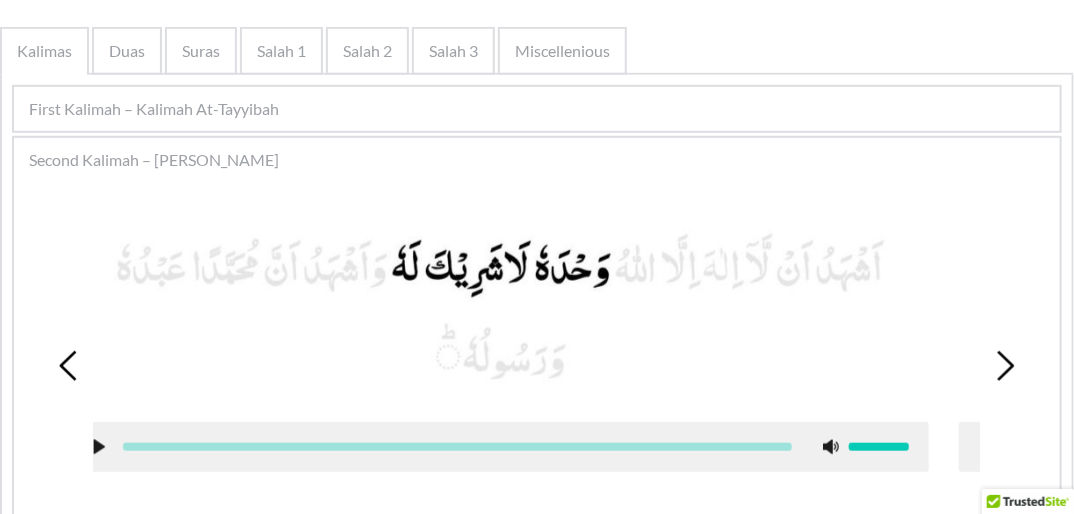 click 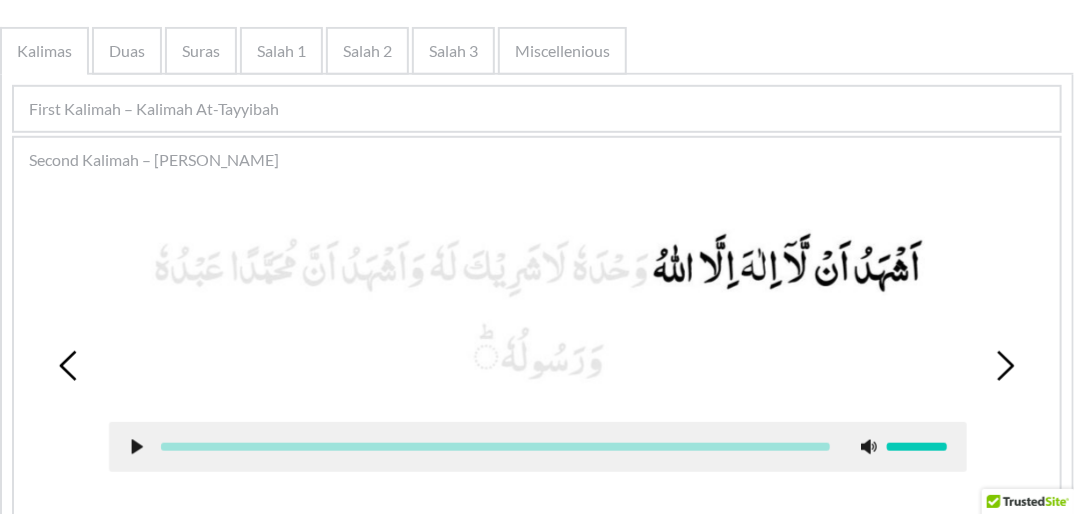 click 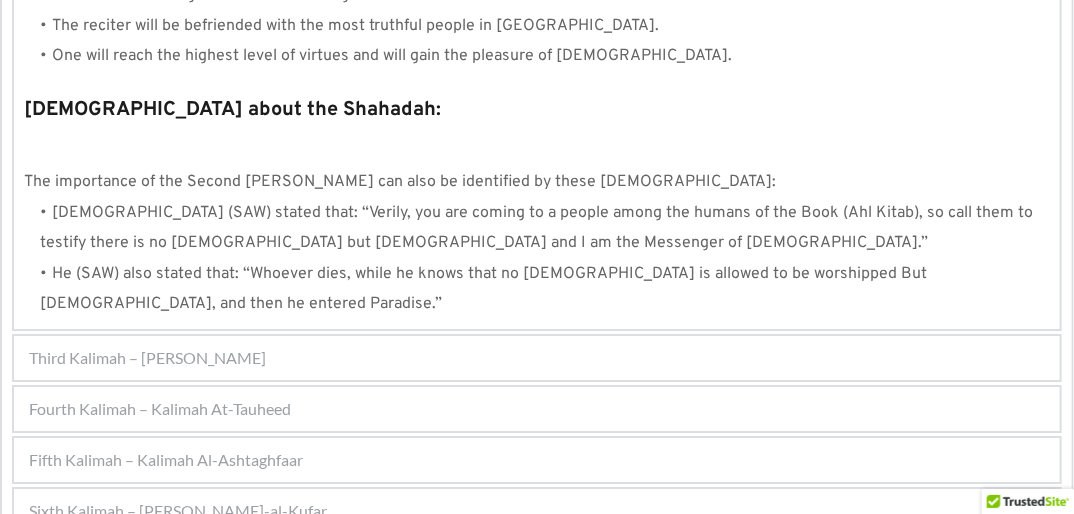 scroll, scrollTop: 2301, scrollLeft: 0, axis: vertical 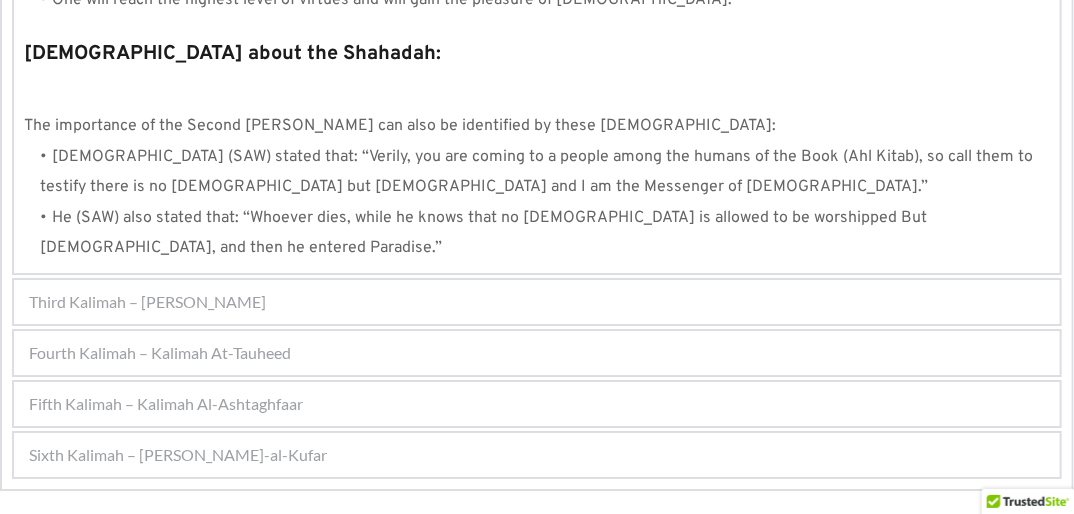 click on "Third Kalimah – [PERSON_NAME]" at bounding box center [537, 302] 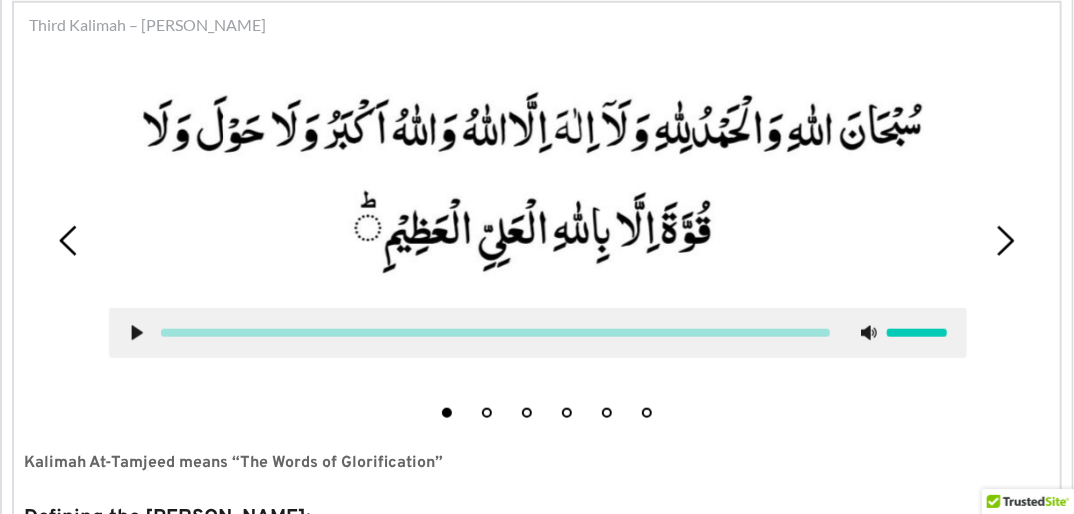 scroll, scrollTop: 585, scrollLeft: 0, axis: vertical 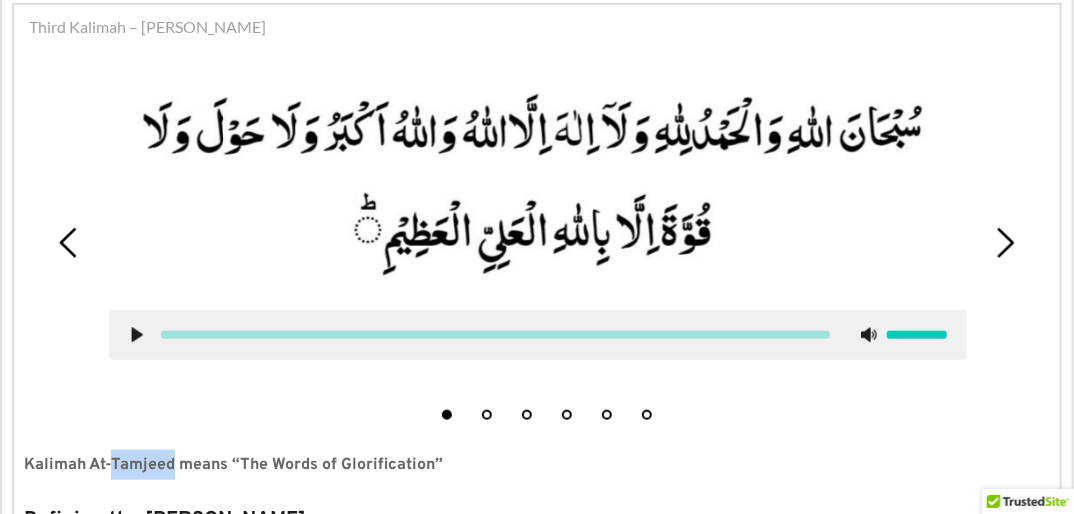 drag, startPoint x: 108, startPoint y: 460, endPoint x: 174, endPoint y: 463, distance: 66.068146 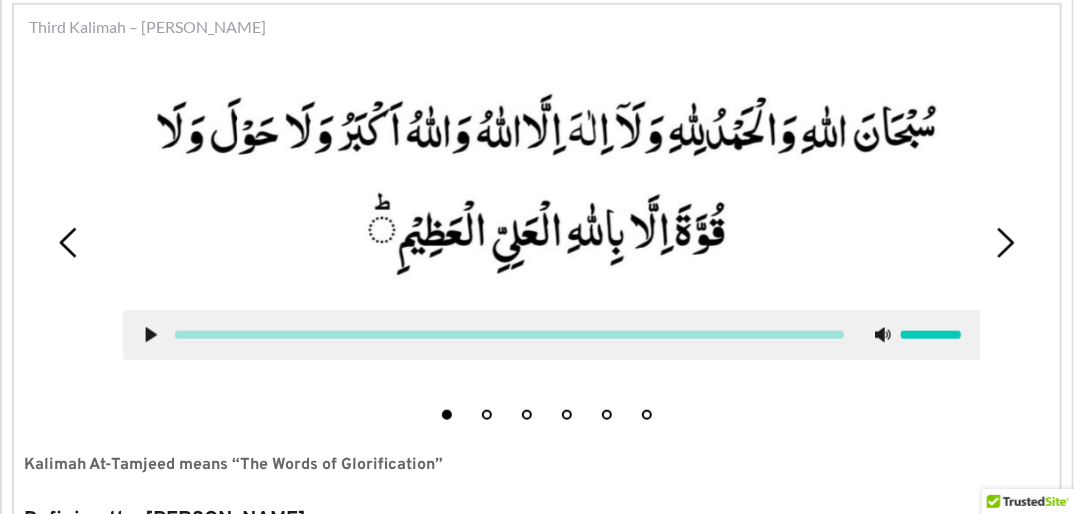 drag, startPoint x: 552, startPoint y: 84, endPoint x: 560, endPoint y: 110, distance: 27.202942 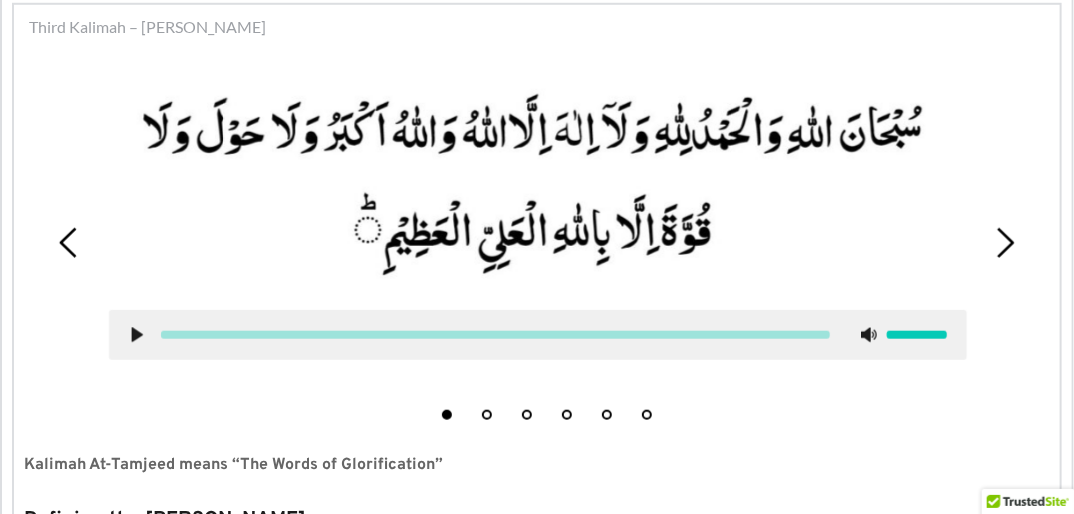 click at bounding box center (538, 186) 